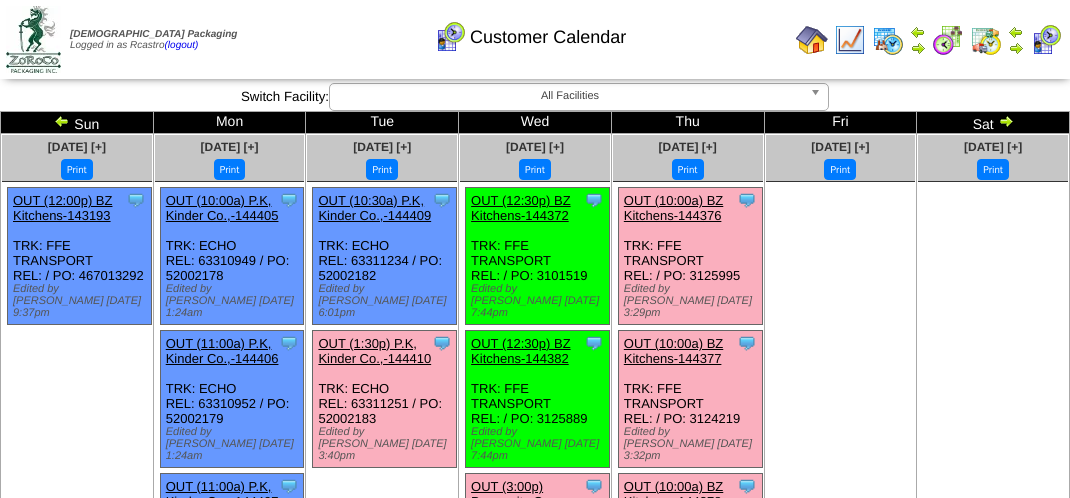 scroll, scrollTop: 0, scrollLeft: 0, axis: both 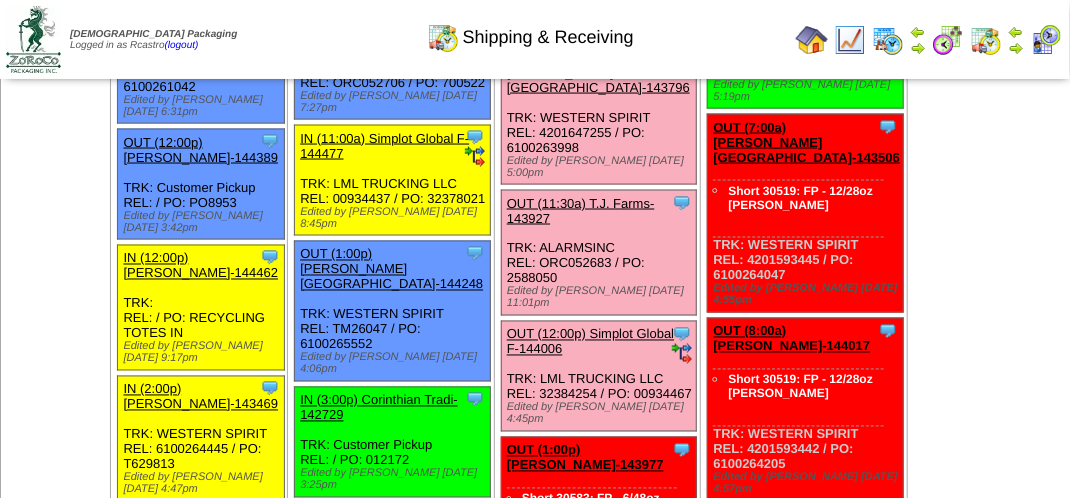 click on "Clone Item
IN
(10:00a)
Prime Food Sales-143923
Prime Food Sales
ScheduleID: 143923
24 TOTE:
10071179047223
(RM - PRIME -Corn Cut Jubilee IQF Tote Simplot)
Total
24
Order #
143923
Release #
PO # 21253" at bounding box center (598, -16) 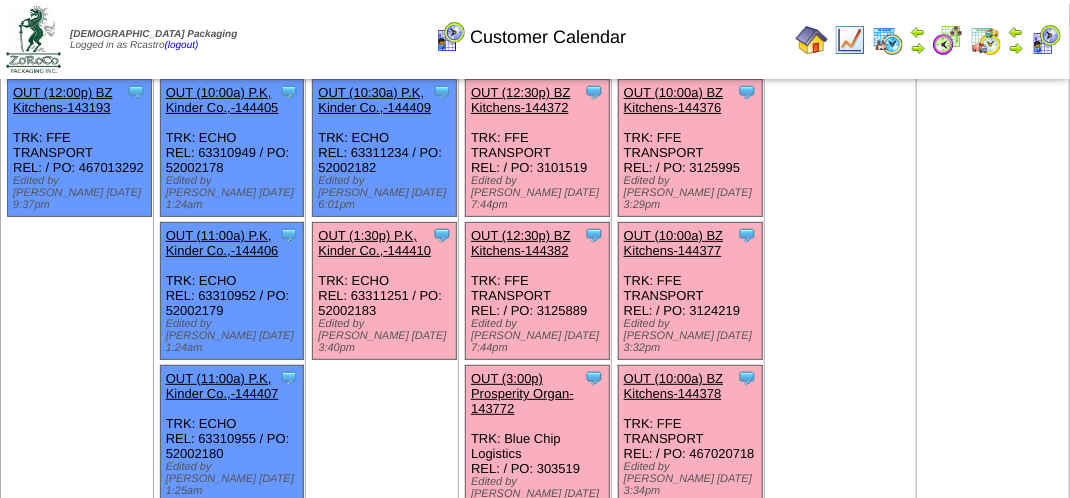 scroll, scrollTop: 0, scrollLeft: 0, axis: both 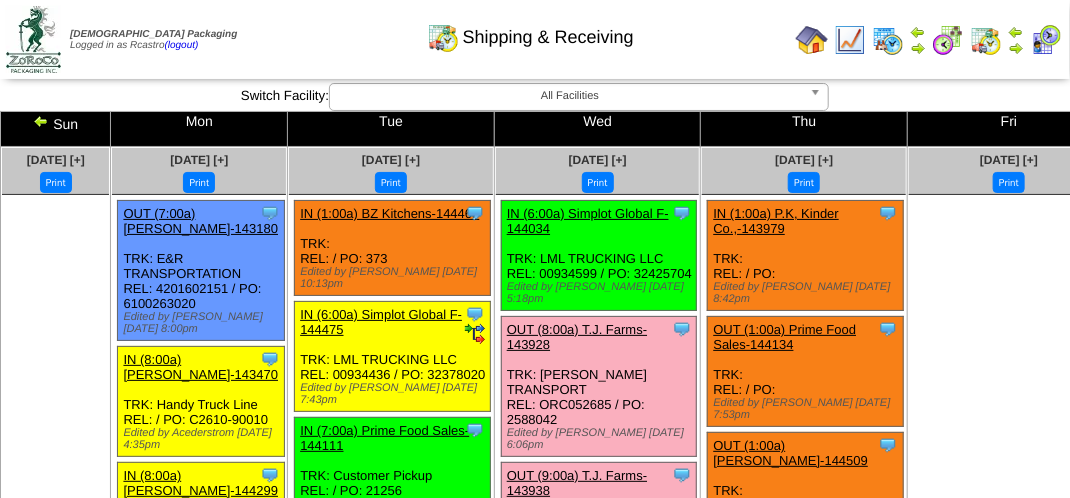click at bounding box center [1046, 40] 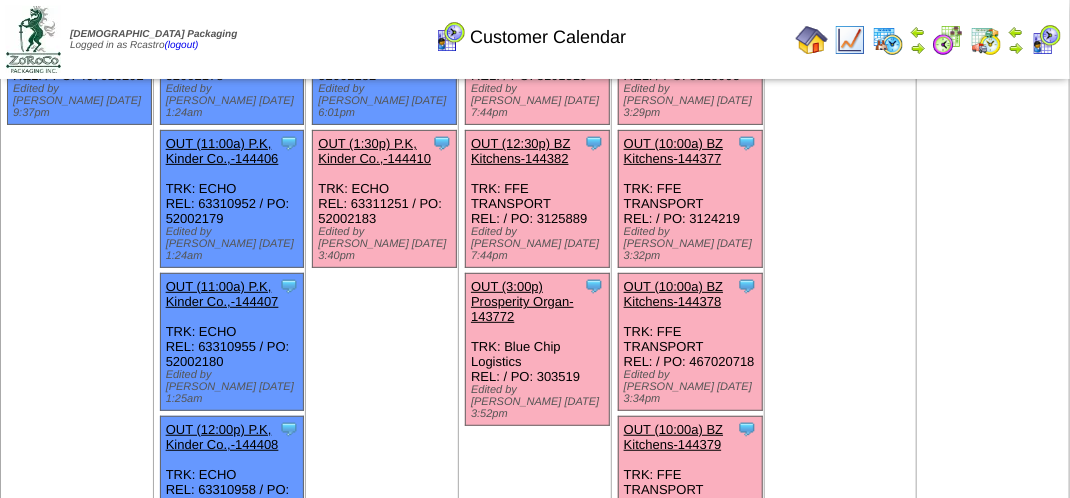 scroll, scrollTop: 0, scrollLeft: 0, axis: both 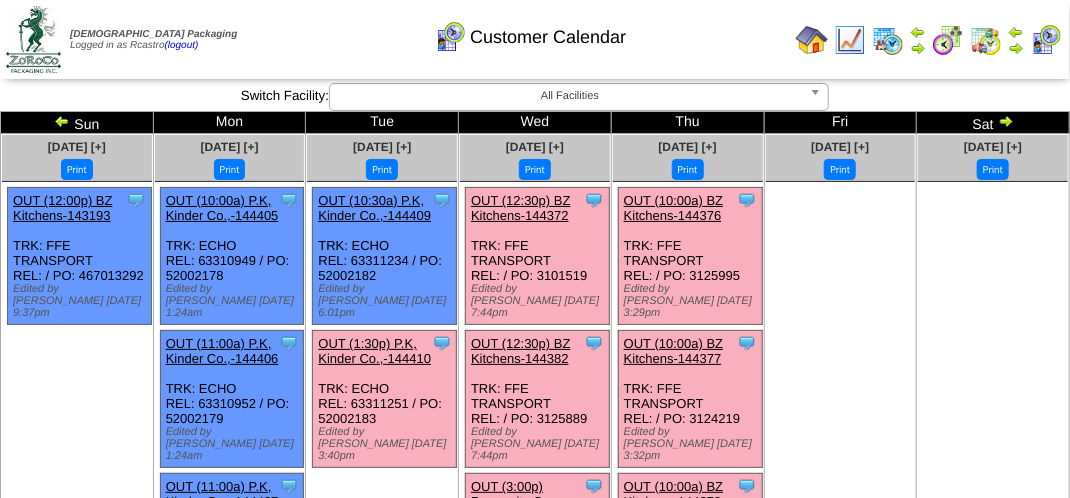 click on "Customer Calendar" at bounding box center [530, 30] 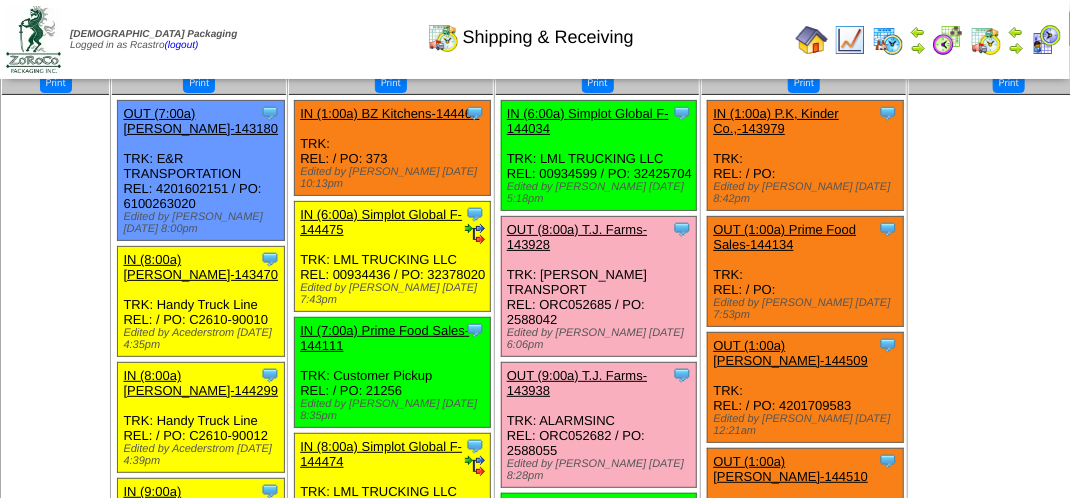 scroll, scrollTop: 0, scrollLeft: 0, axis: both 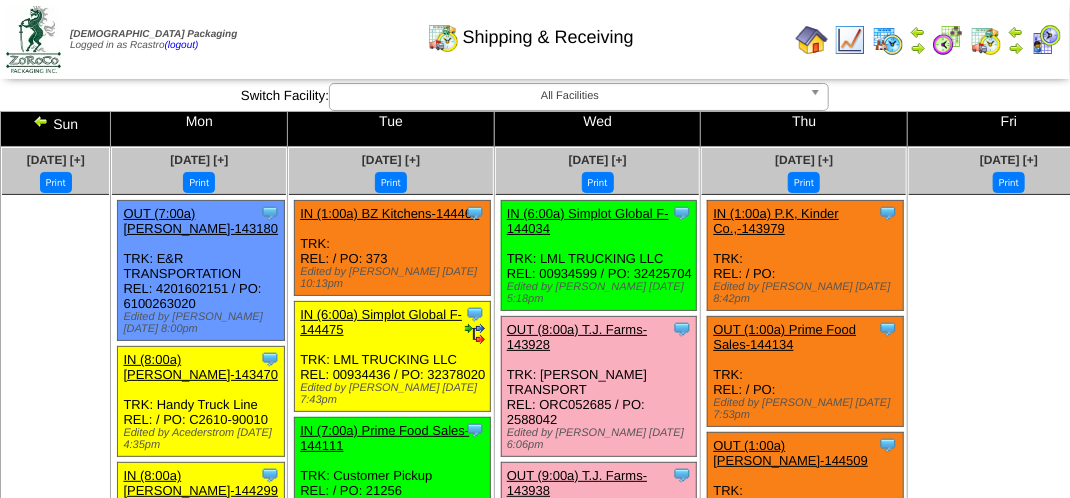 click at bounding box center [1046, 40] 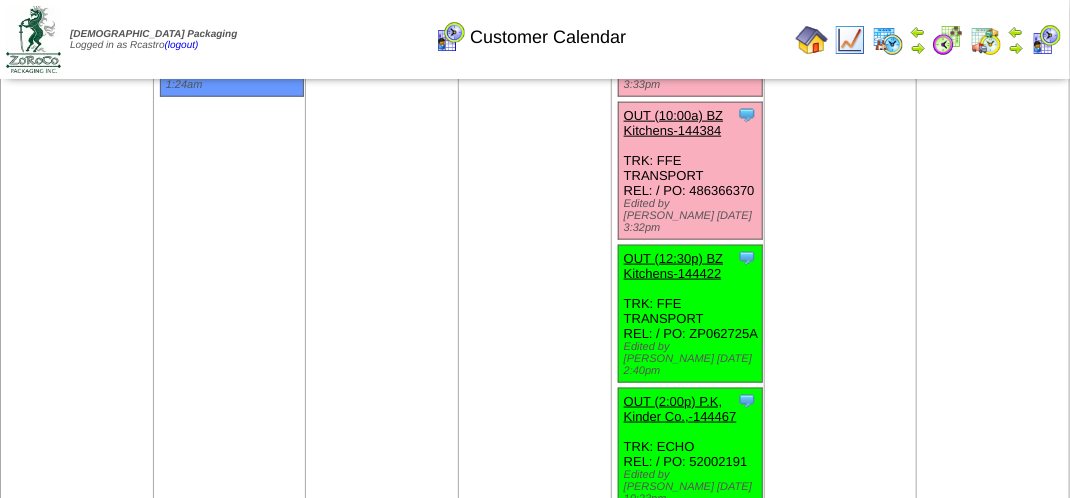 scroll, scrollTop: 800, scrollLeft: 0, axis: vertical 